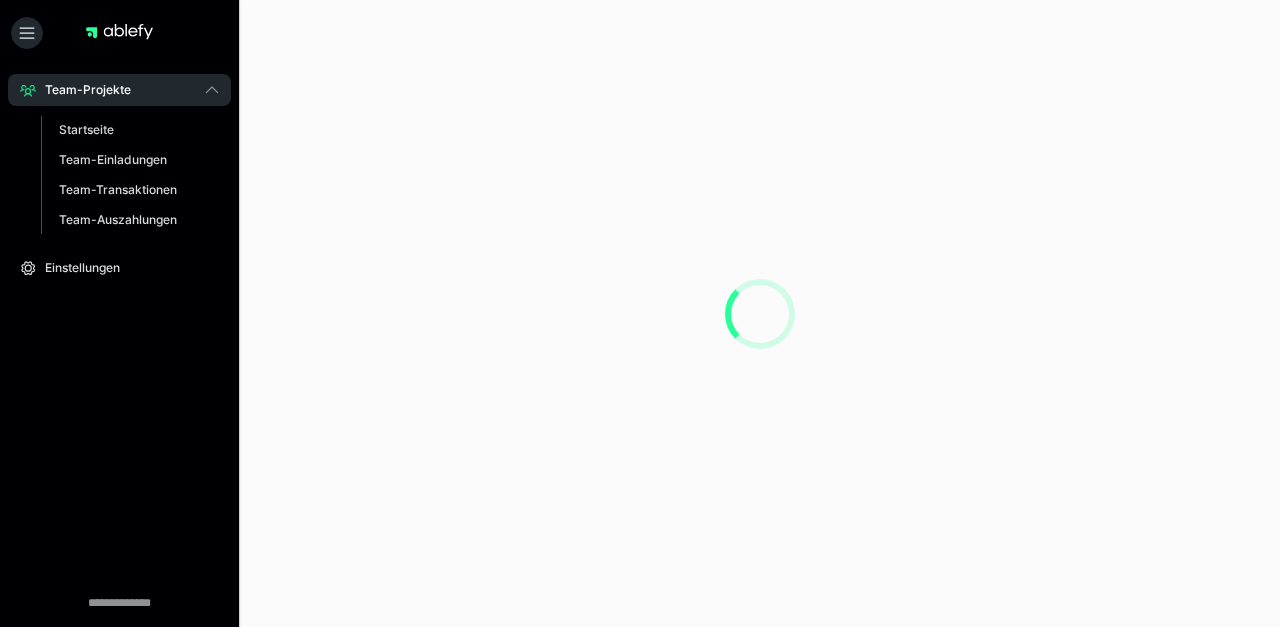 scroll, scrollTop: 0, scrollLeft: 0, axis: both 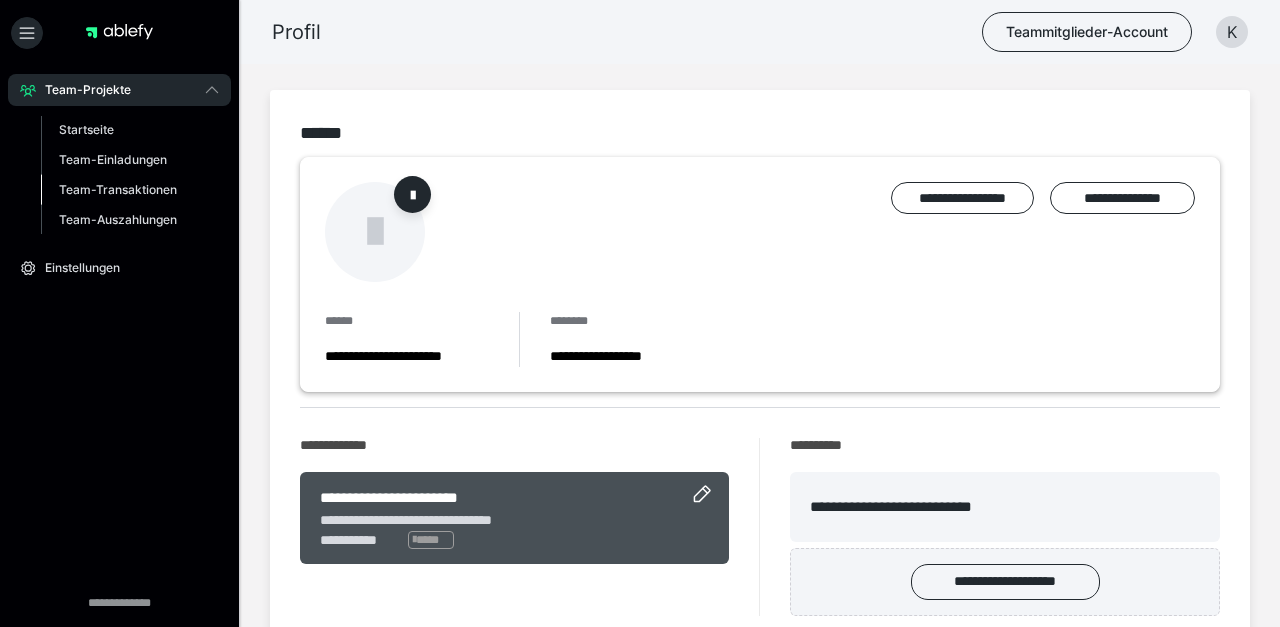 click on "Team-Transaktionen" at bounding box center [118, 189] 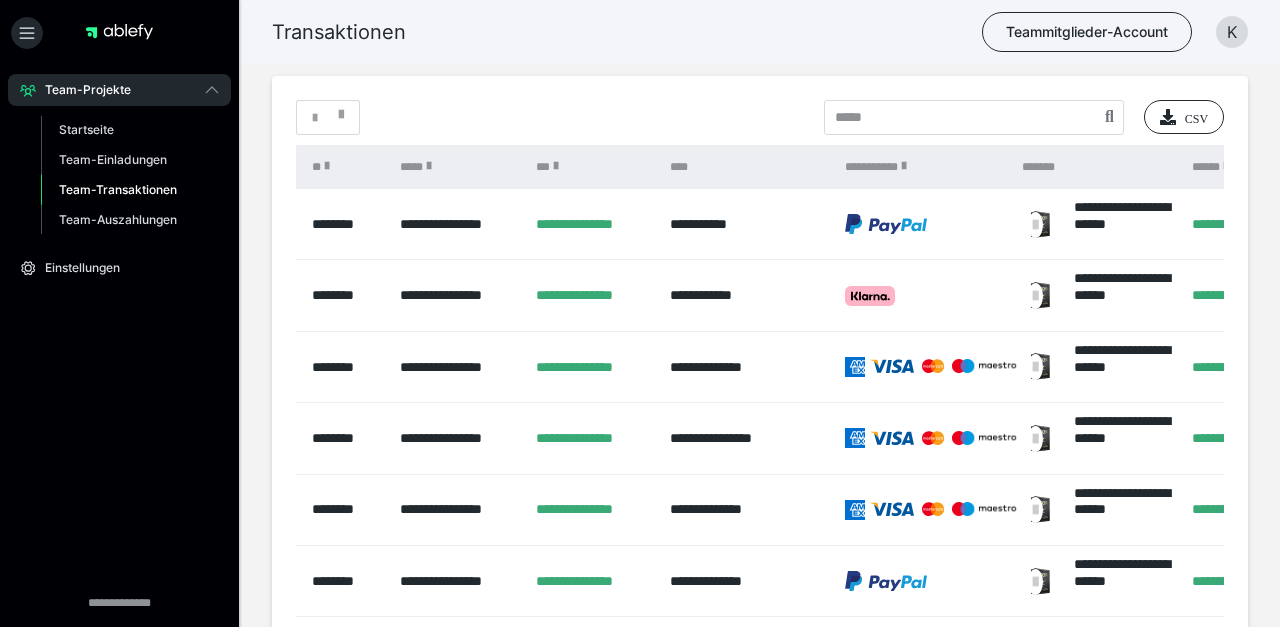 scroll, scrollTop: 0, scrollLeft: 0, axis: both 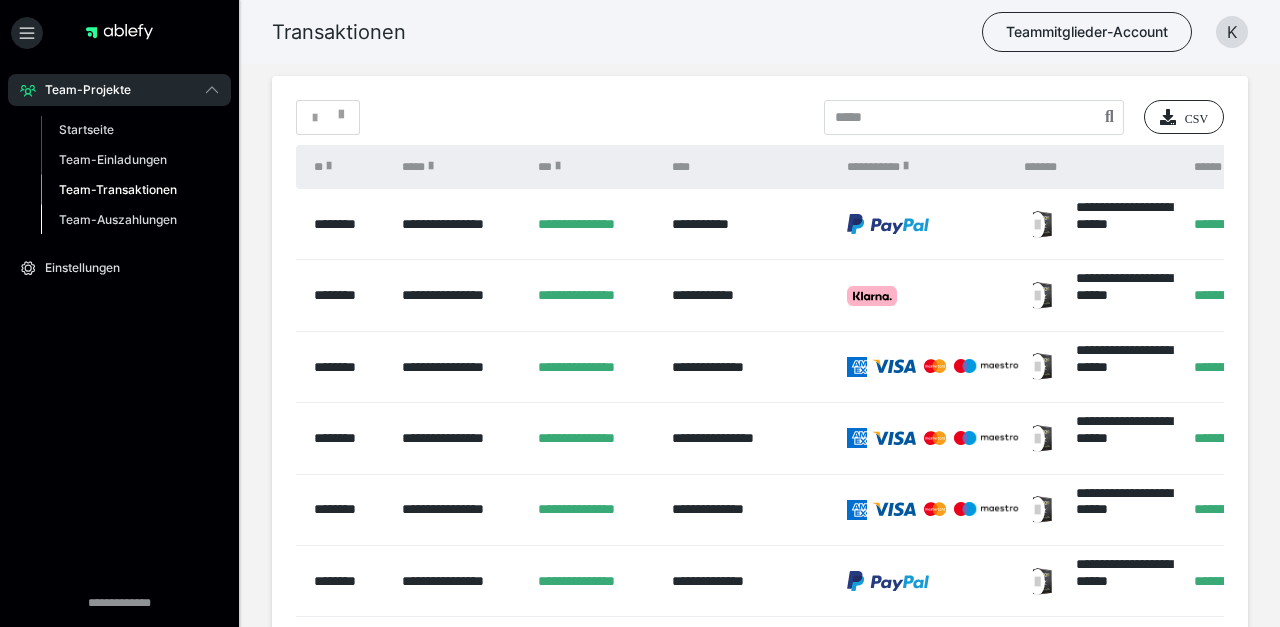 click on "Team-Auszahlungen" at bounding box center [118, 219] 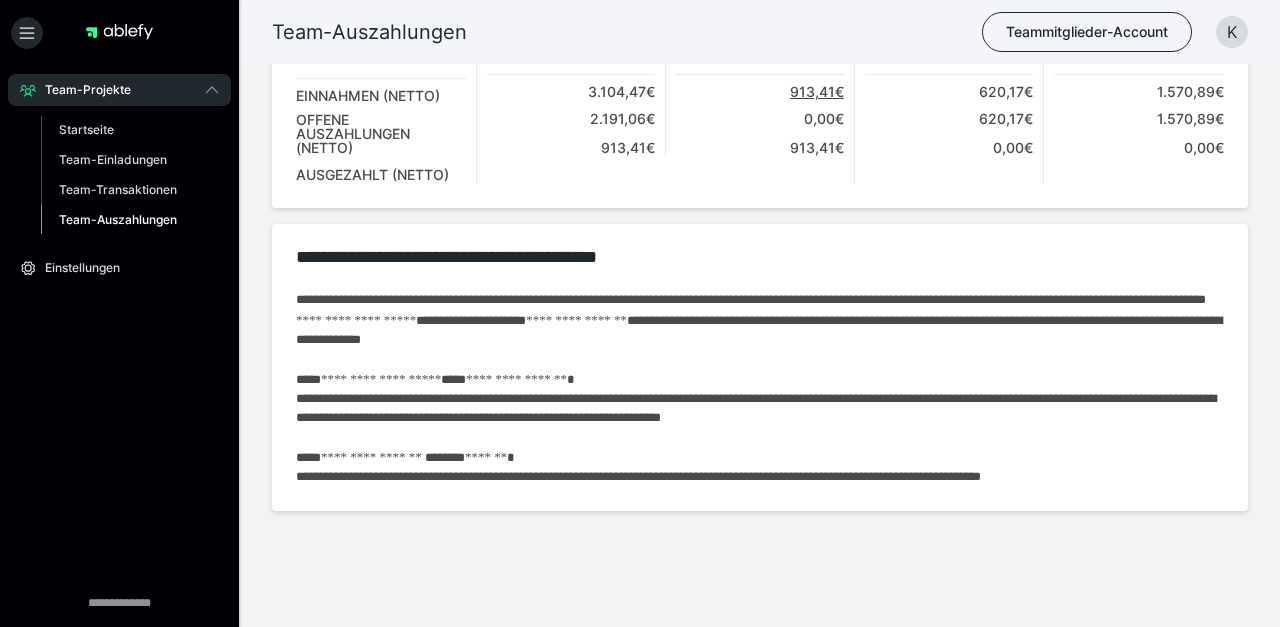 scroll, scrollTop: 0, scrollLeft: 0, axis: both 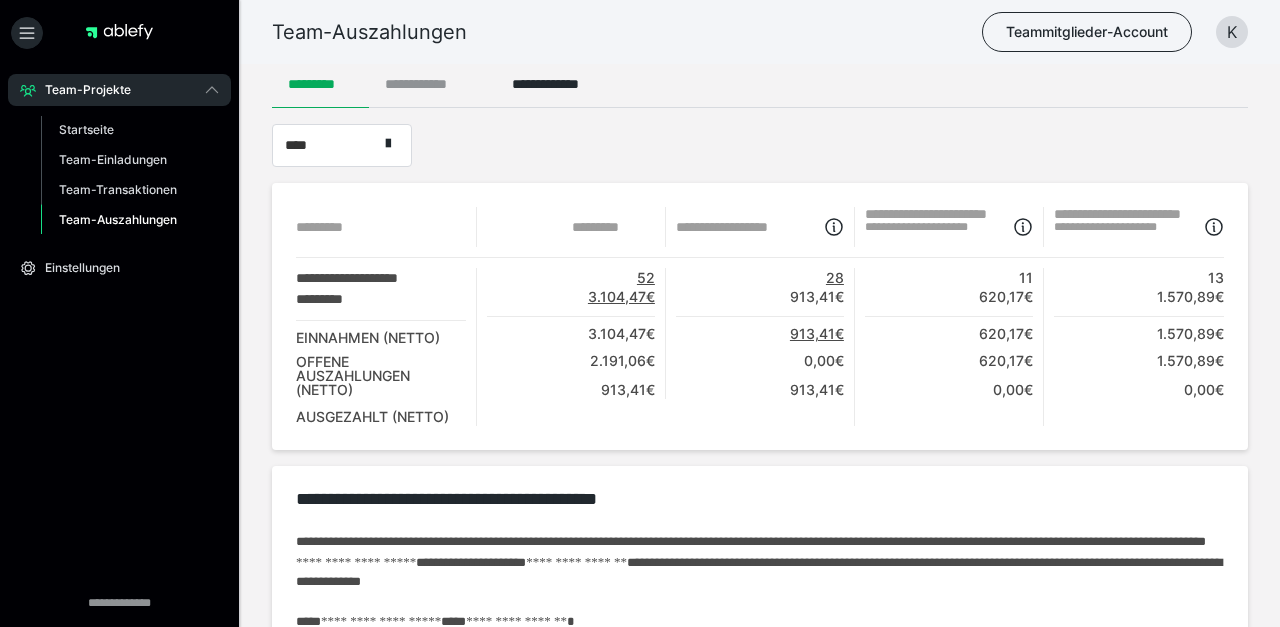 click on "**********" at bounding box center (432, 84) 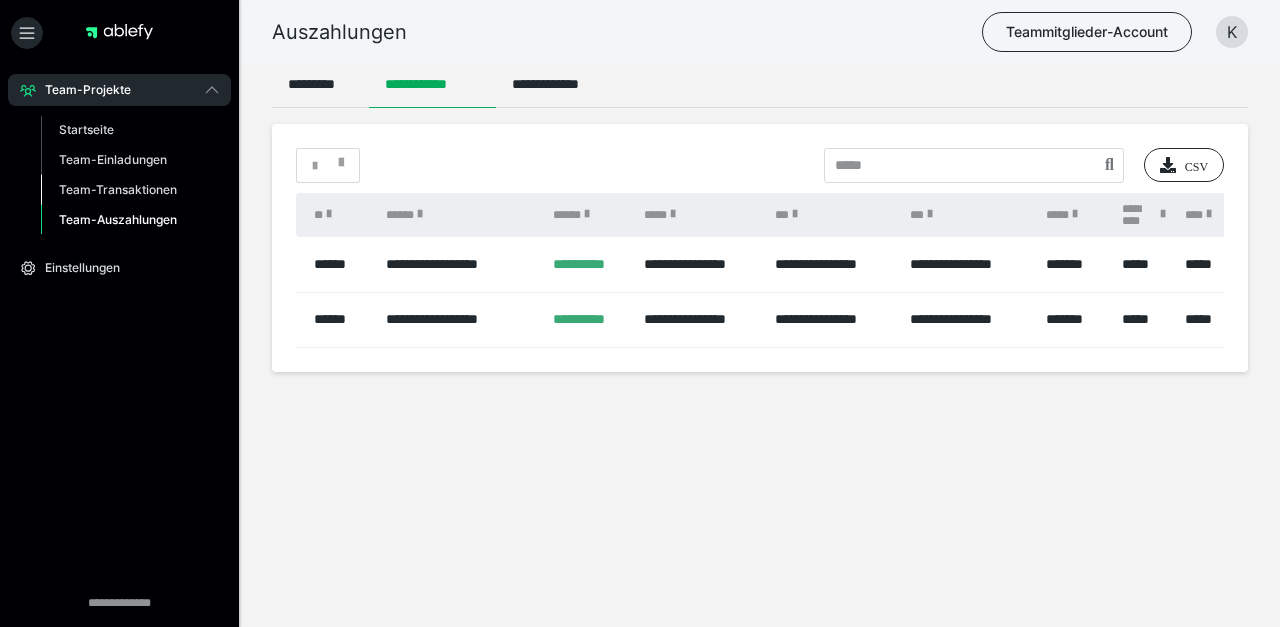 click on "Team-Transaktionen" at bounding box center [118, 189] 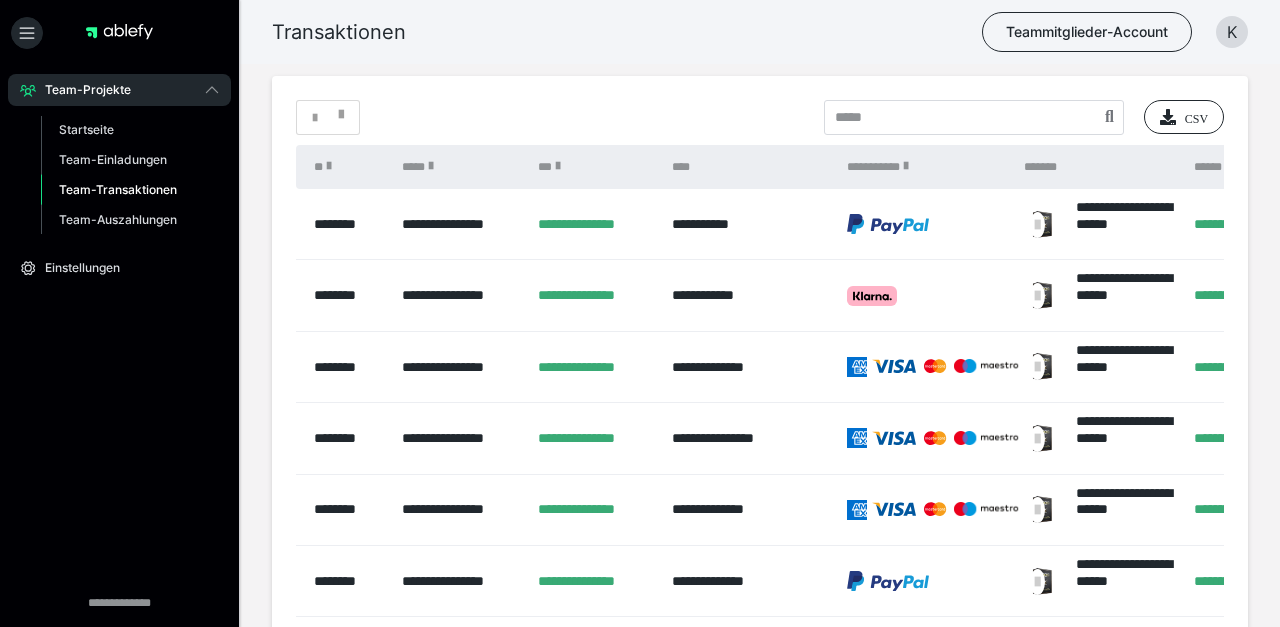scroll, scrollTop: 491, scrollLeft: 0, axis: vertical 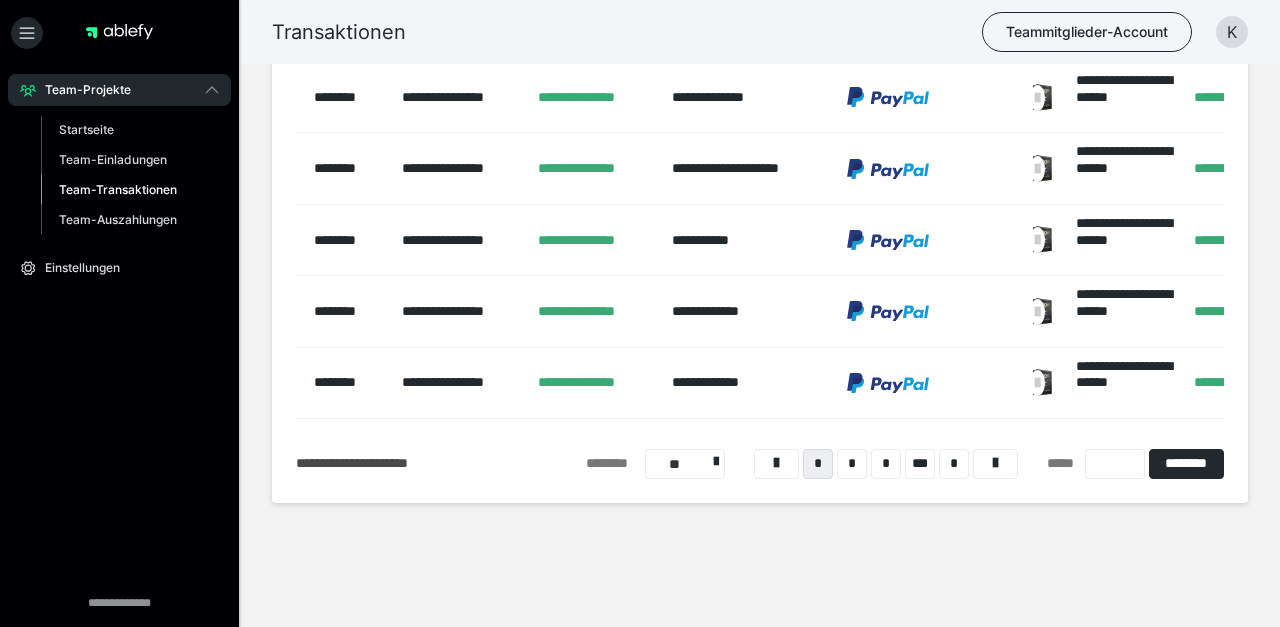 click on "* * * *** *" at bounding box center [886, 464] 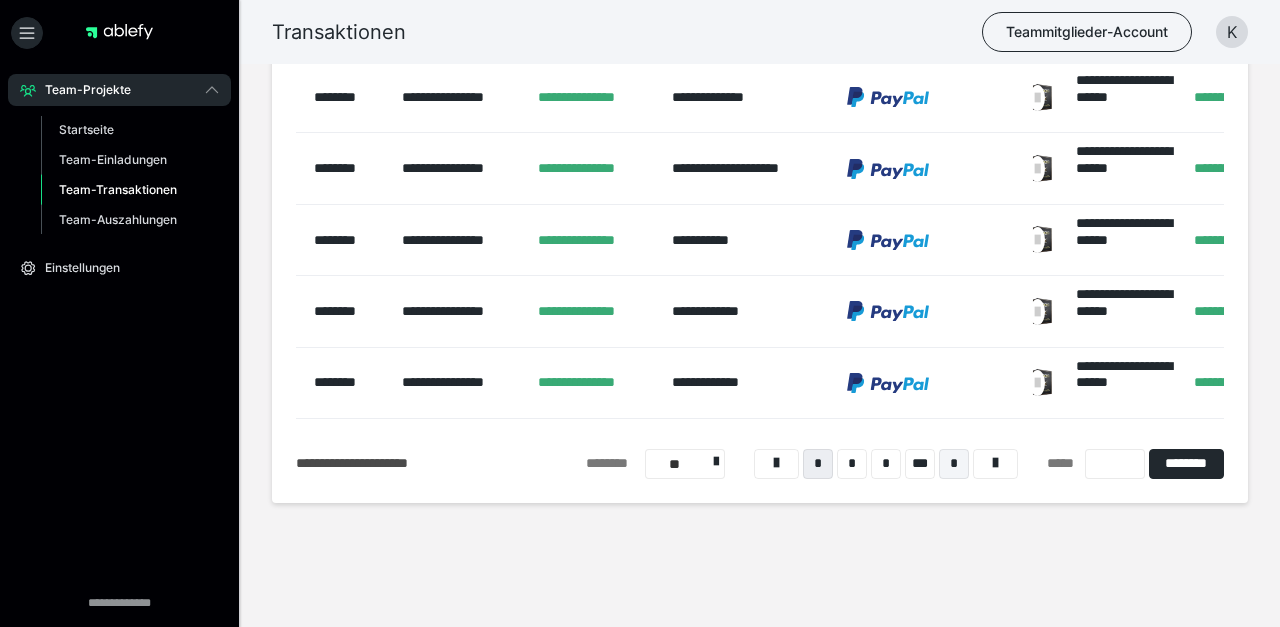 click on "*" at bounding box center [954, 464] 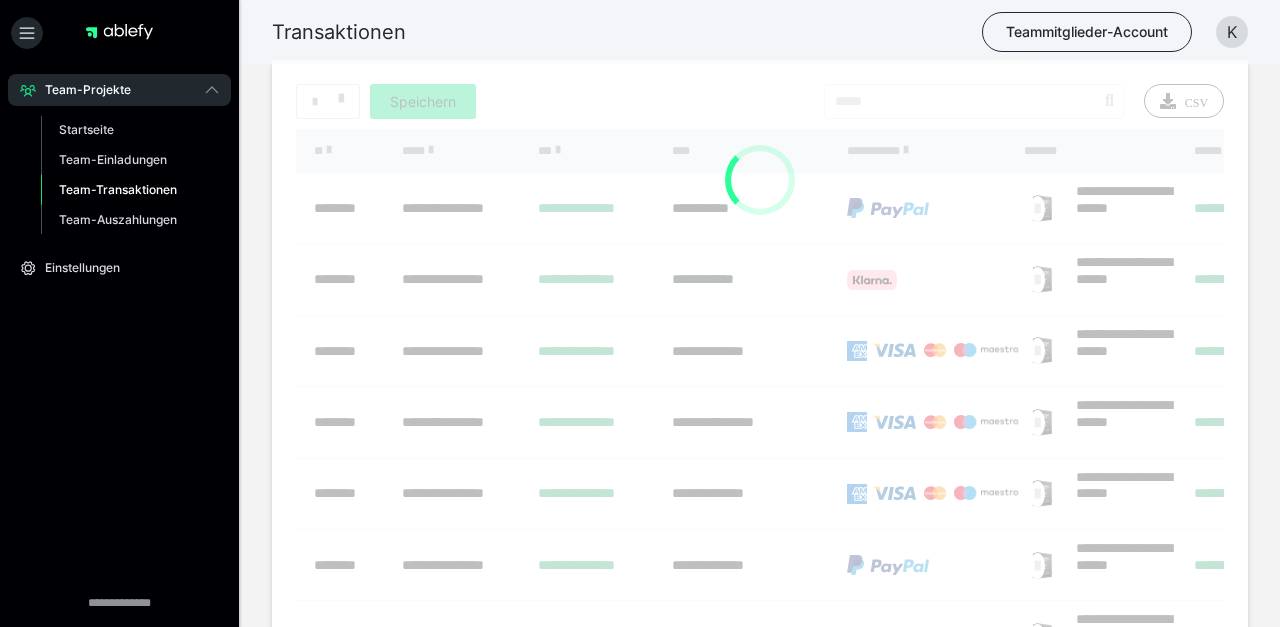 scroll, scrollTop: 0, scrollLeft: 0, axis: both 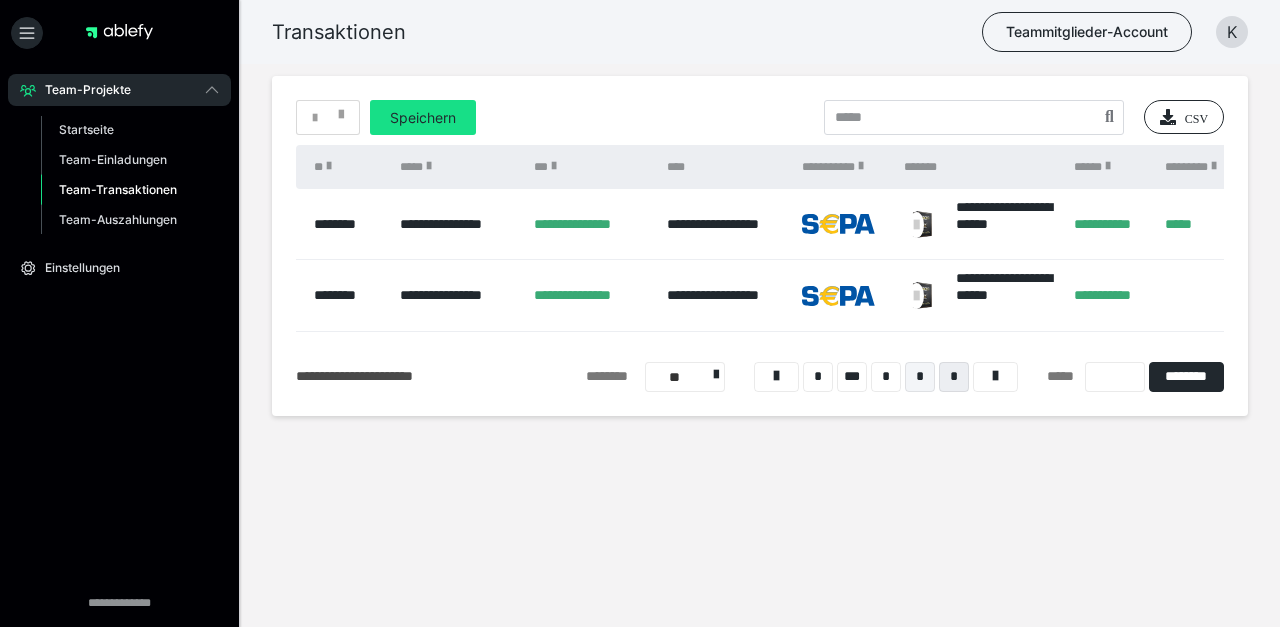 click on "*" at bounding box center [920, 377] 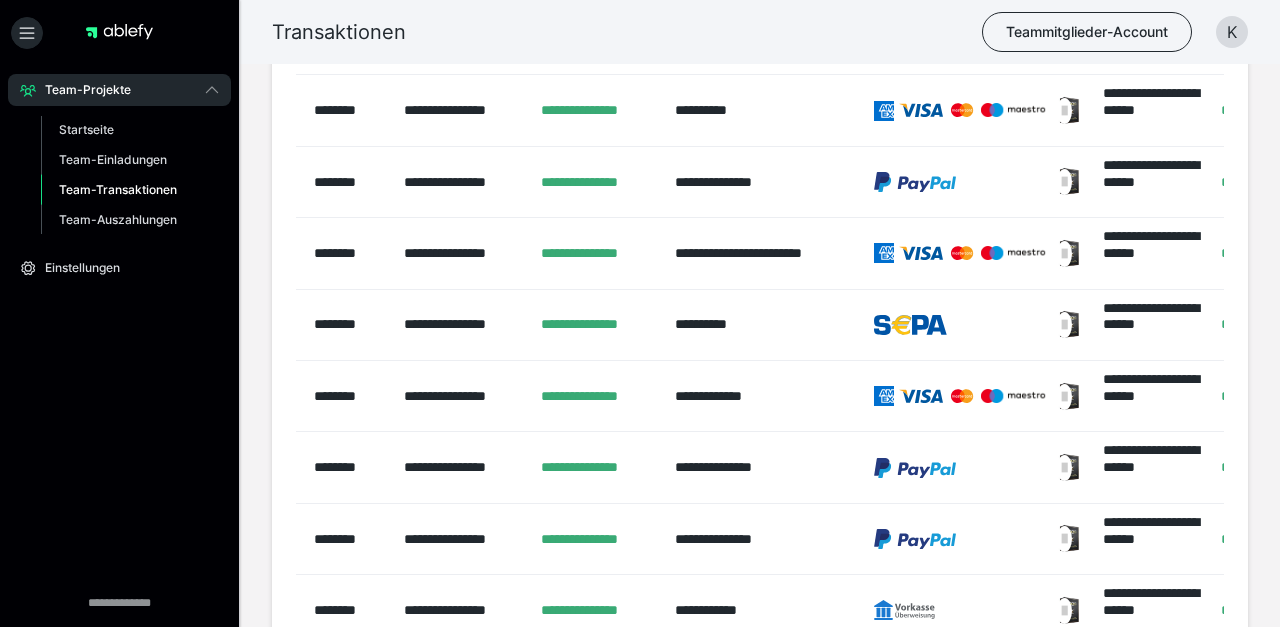 scroll, scrollTop: 147, scrollLeft: 0, axis: vertical 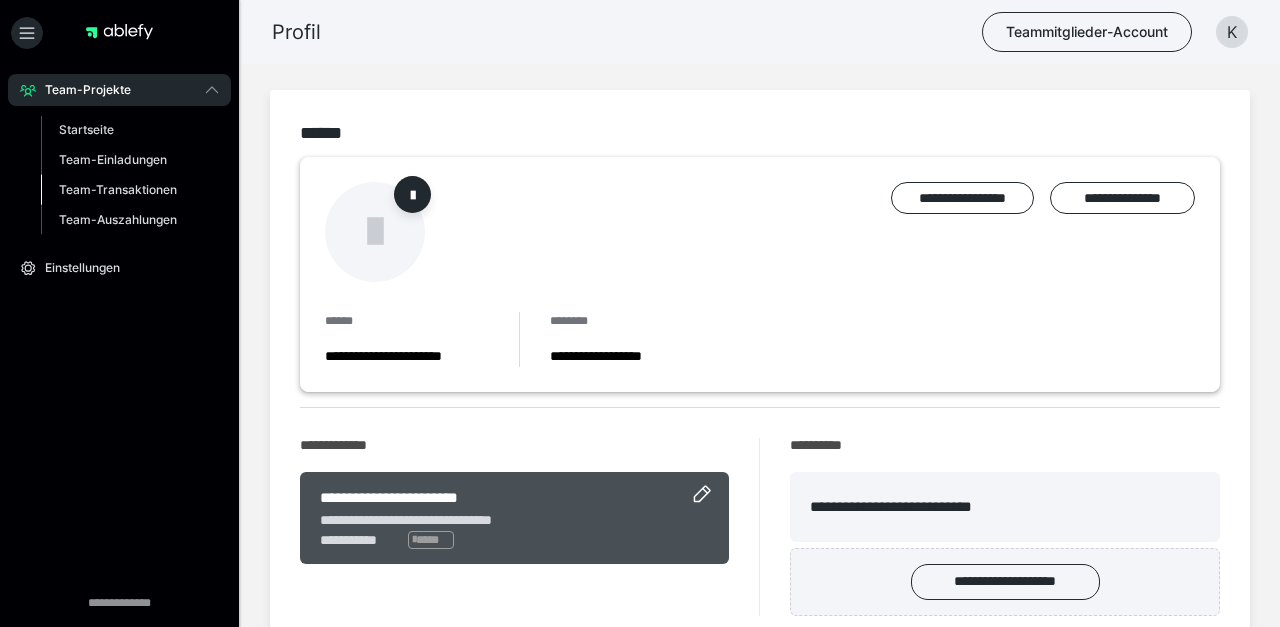 click on "Team-Transaktionen" at bounding box center (118, 189) 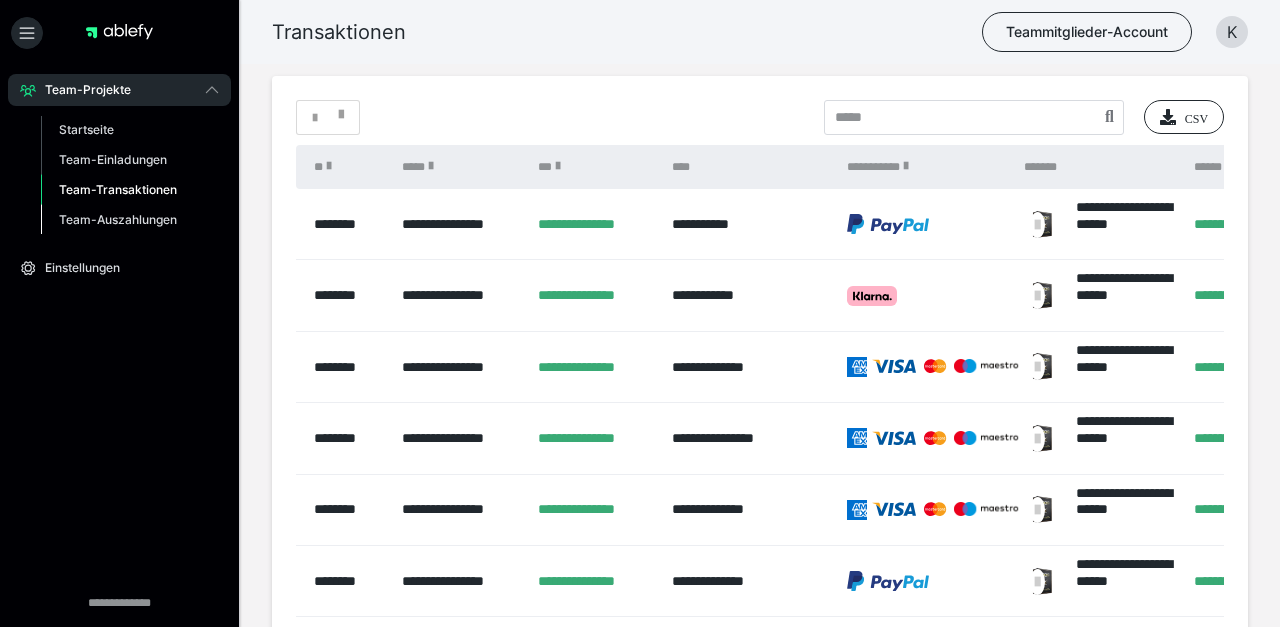click on "Team-Auszahlungen" at bounding box center [118, 219] 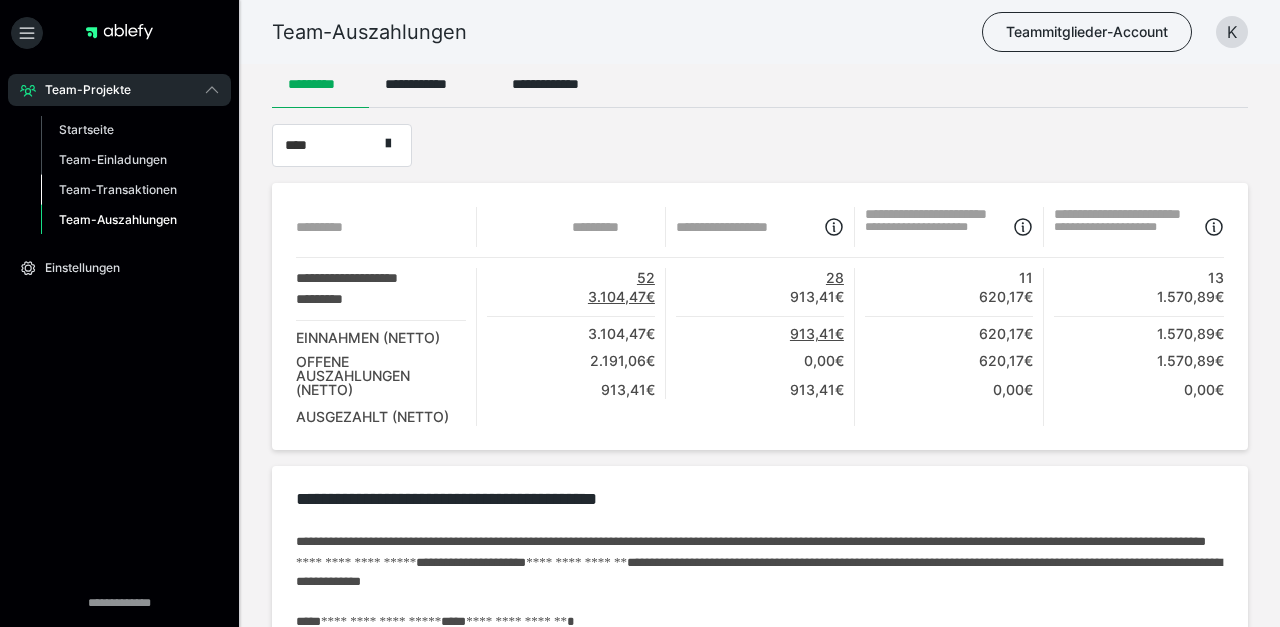 click on "Team-Transaktionen" at bounding box center (118, 189) 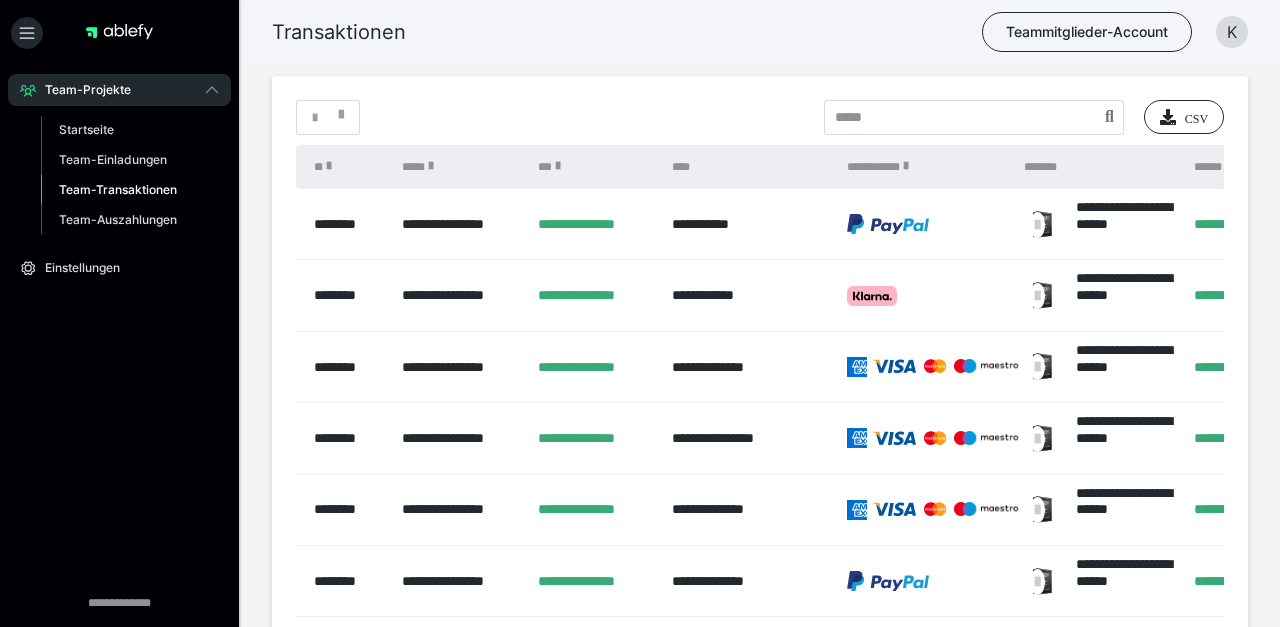 scroll, scrollTop: 491, scrollLeft: 0, axis: vertical 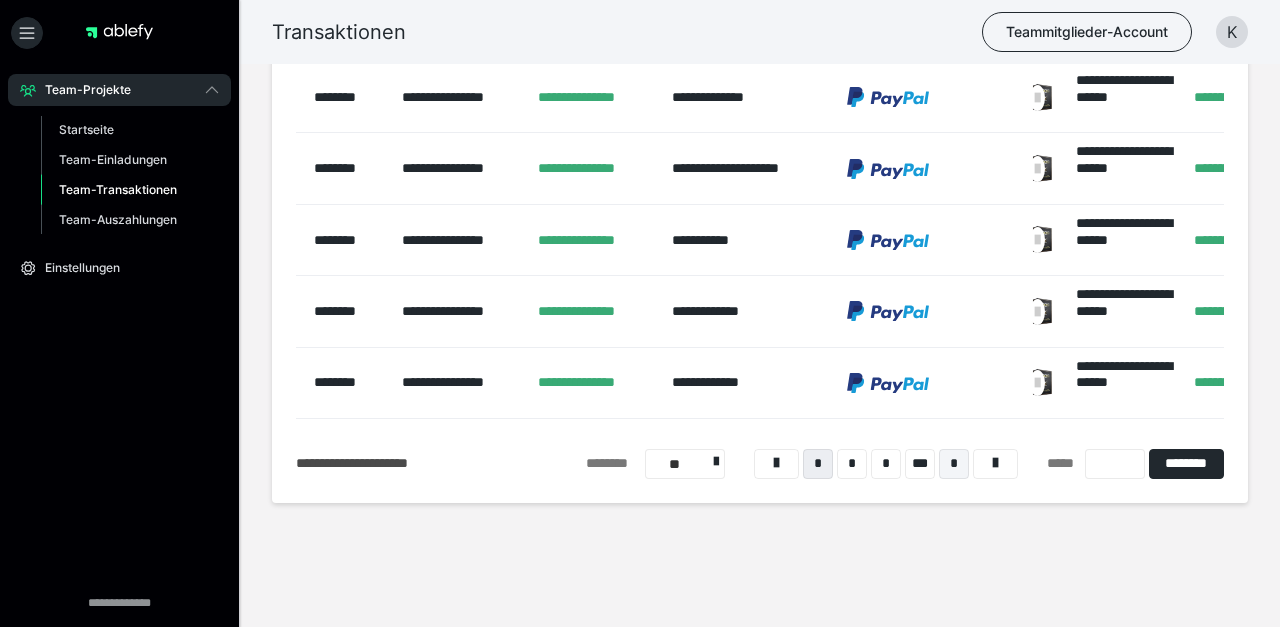 click on "*" at bounding box center [954, 464] 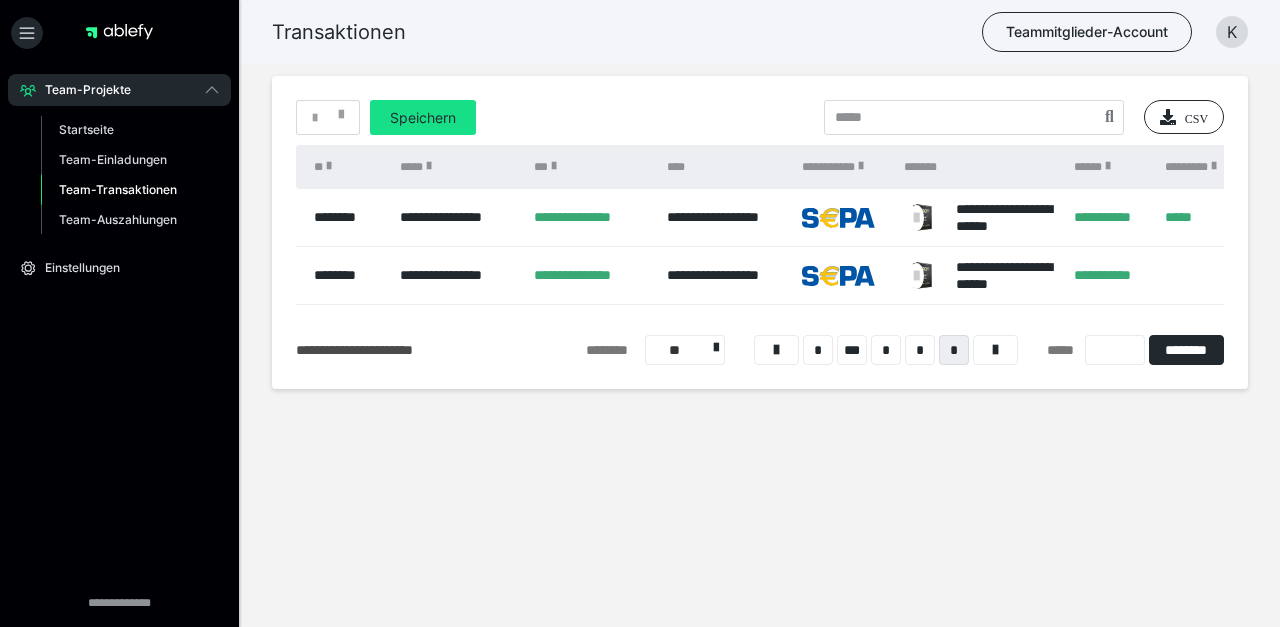 scroll, scrollTop: 0, scrollLeft: 0, axis: both 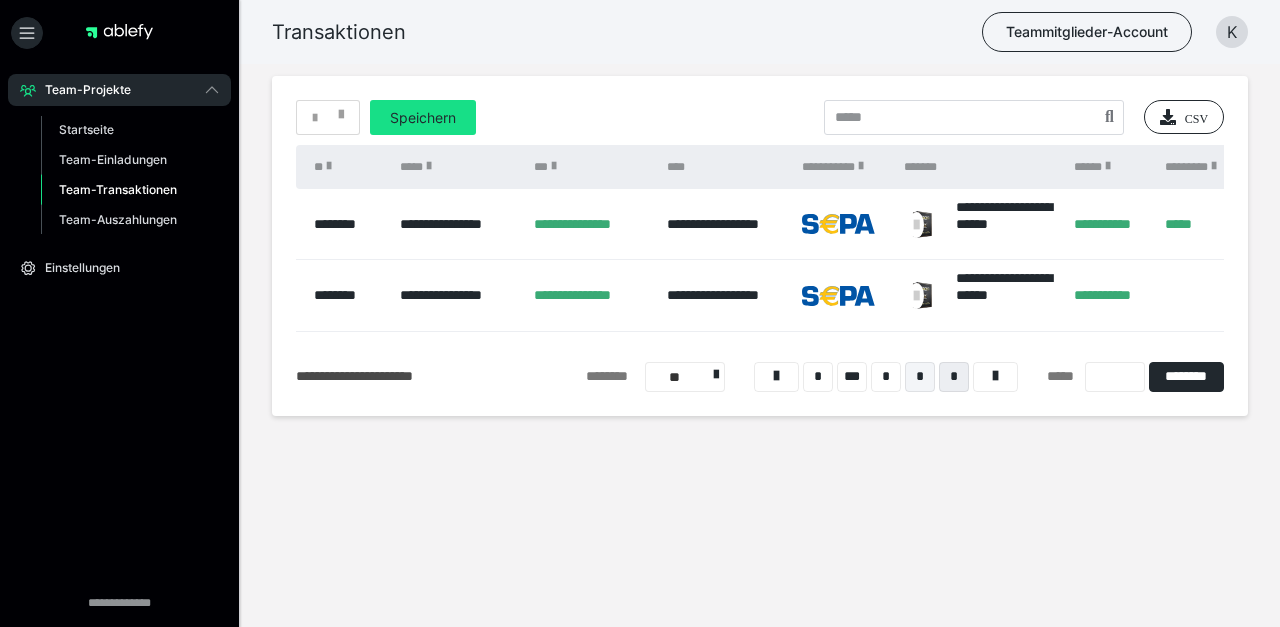 click on "*" at bounding box center (920, 377) 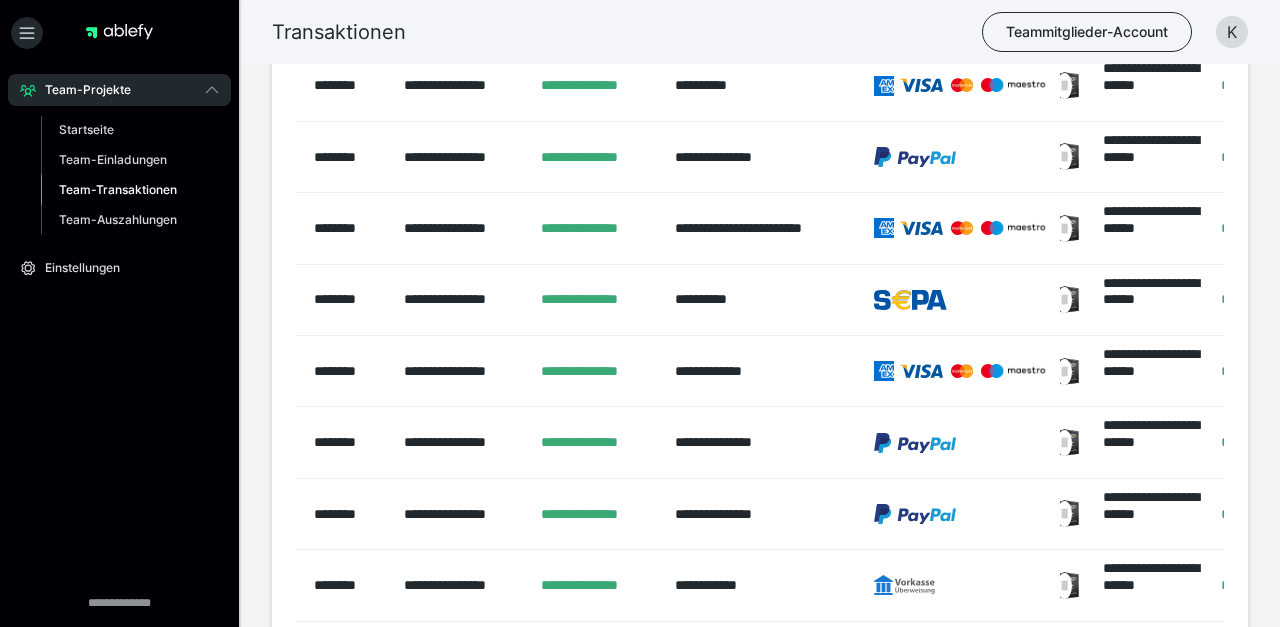 scroll, scrollTop: 491, scrollLeft: 0, axis: vertical 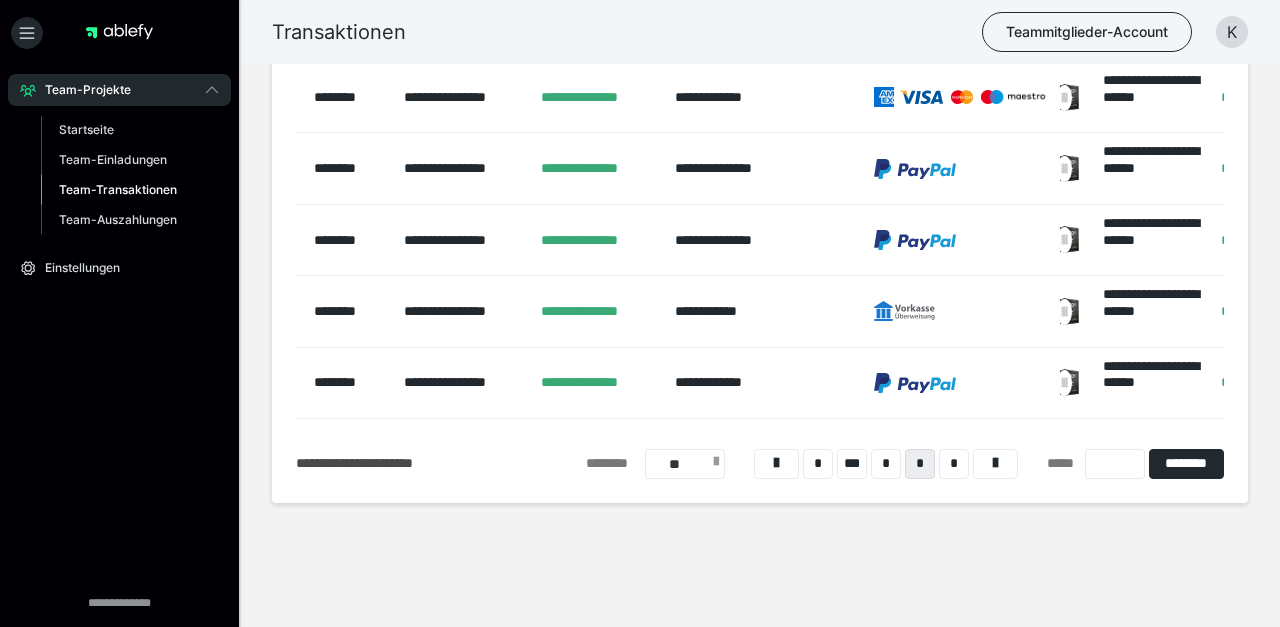 click on "**" at bounding box center (685, 464) 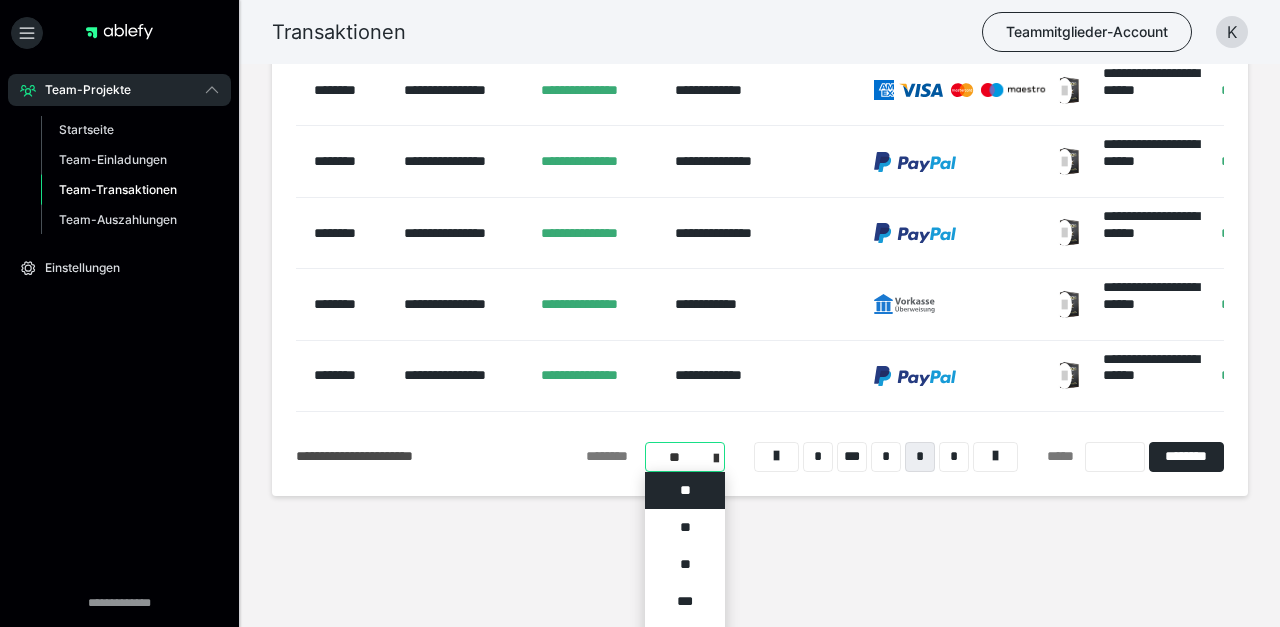 scroll, scrollTop: 543, scrollLeft: 0, axis: vertical 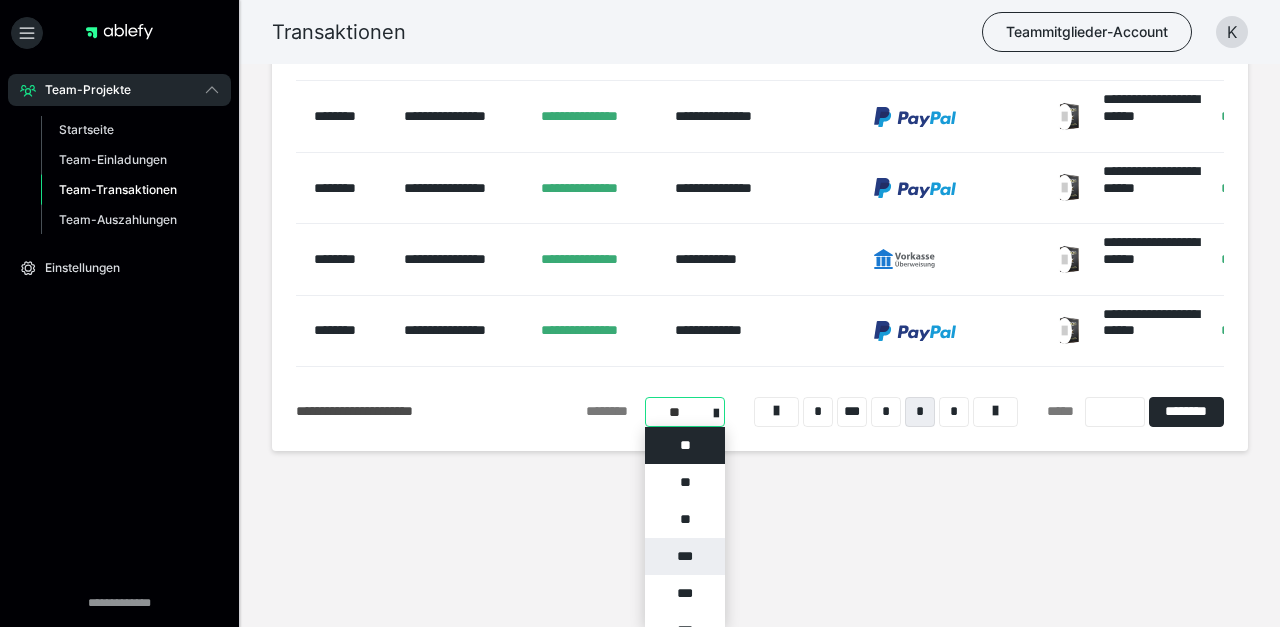 click on "***" at bounding box center [685, 556] 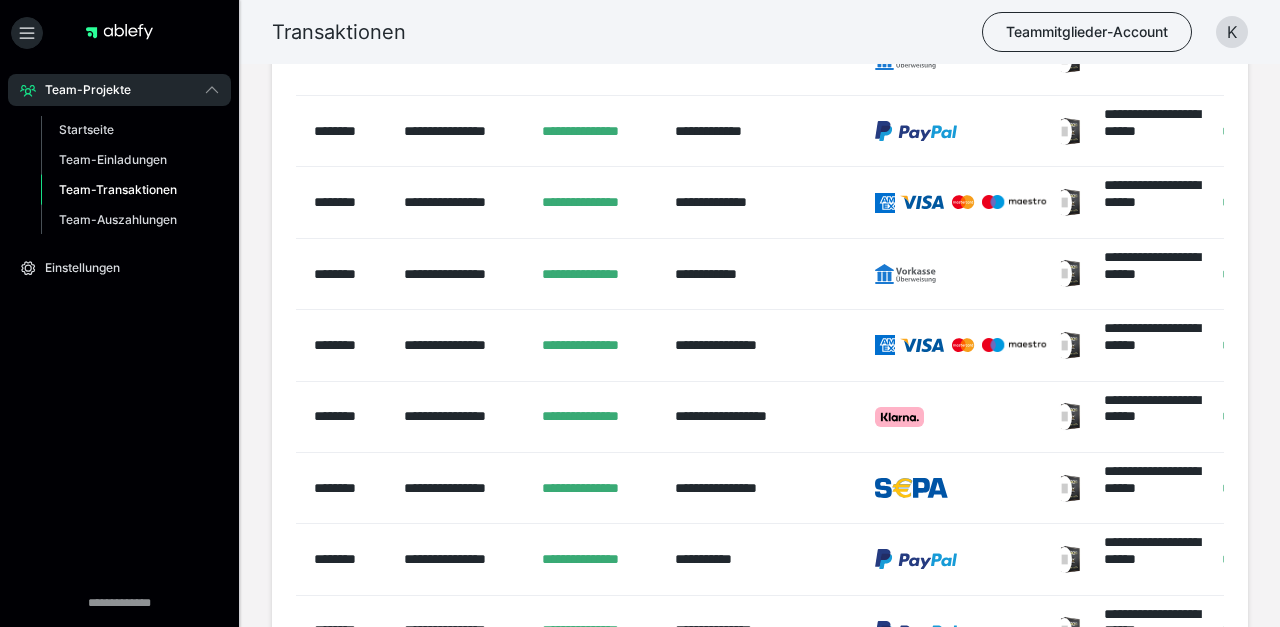 scroll, scrollTop: 2090, scrollLeft: 0, axis: vertical 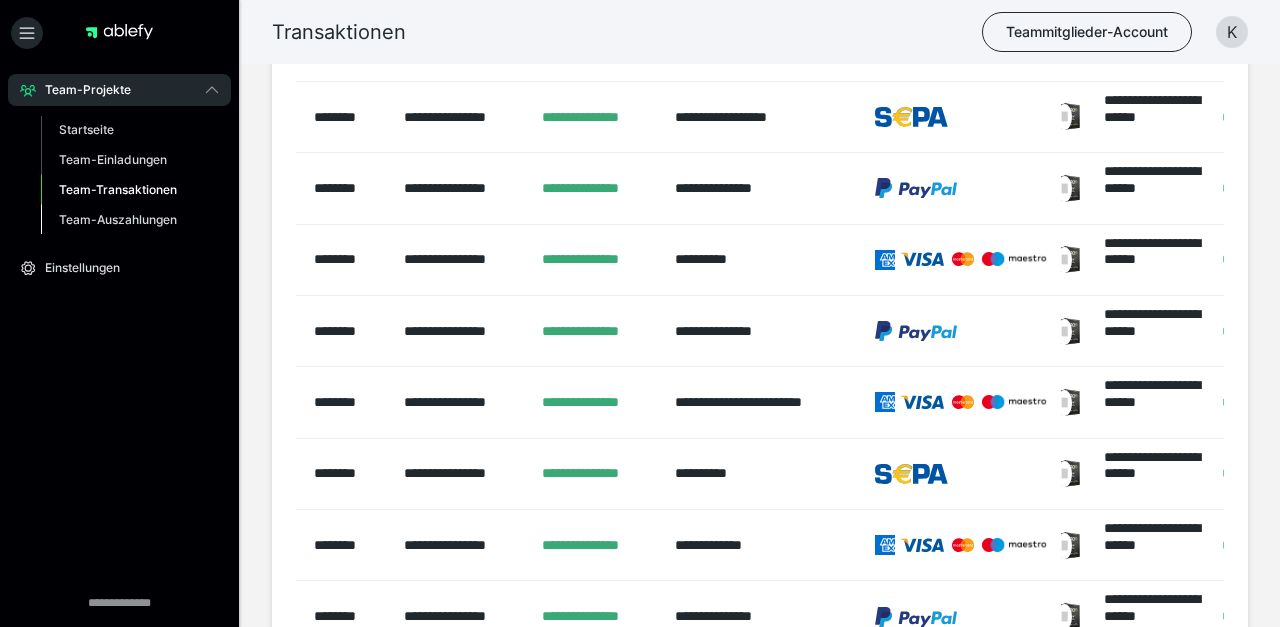 click on "Team-Auszahlungen" at bounding box center (118, 219) 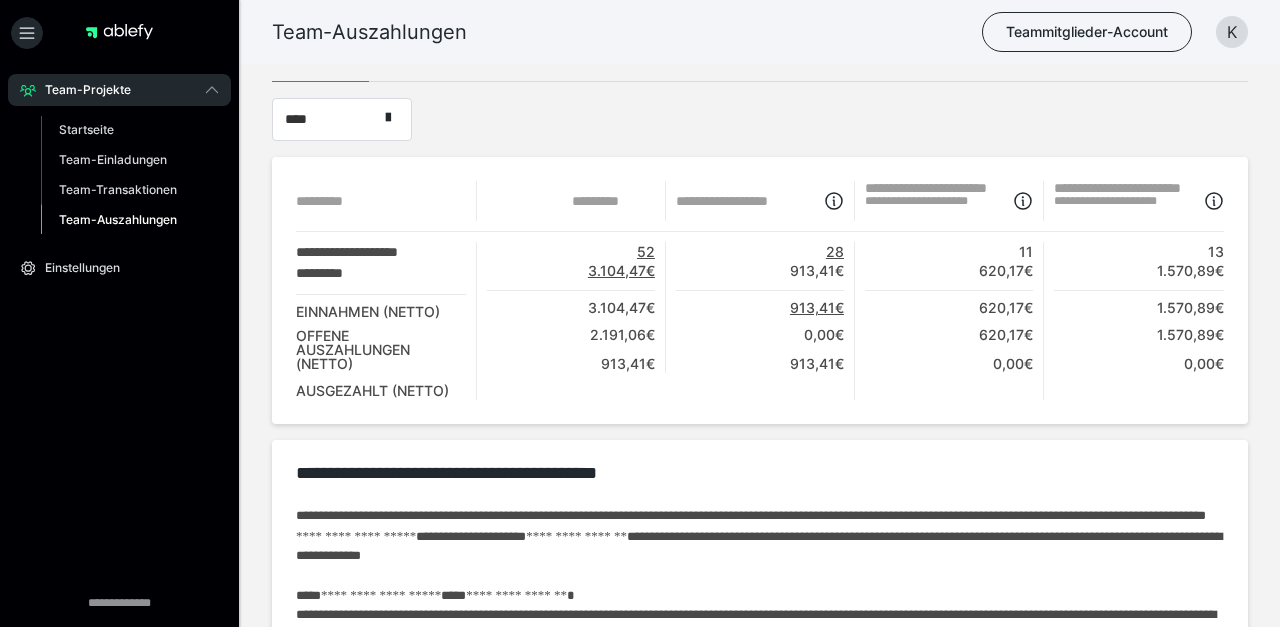 scroll, scrollTop: 0, scrollLeft: 0, axis: both 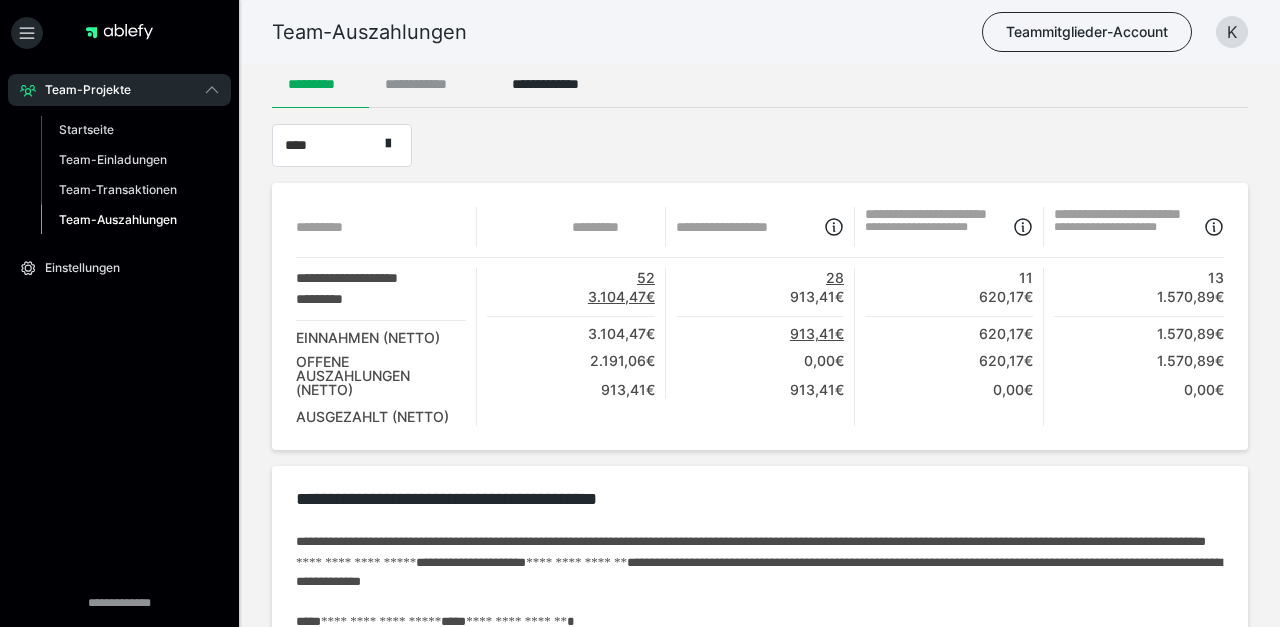click on "**********" at bounding box center [432, 84] 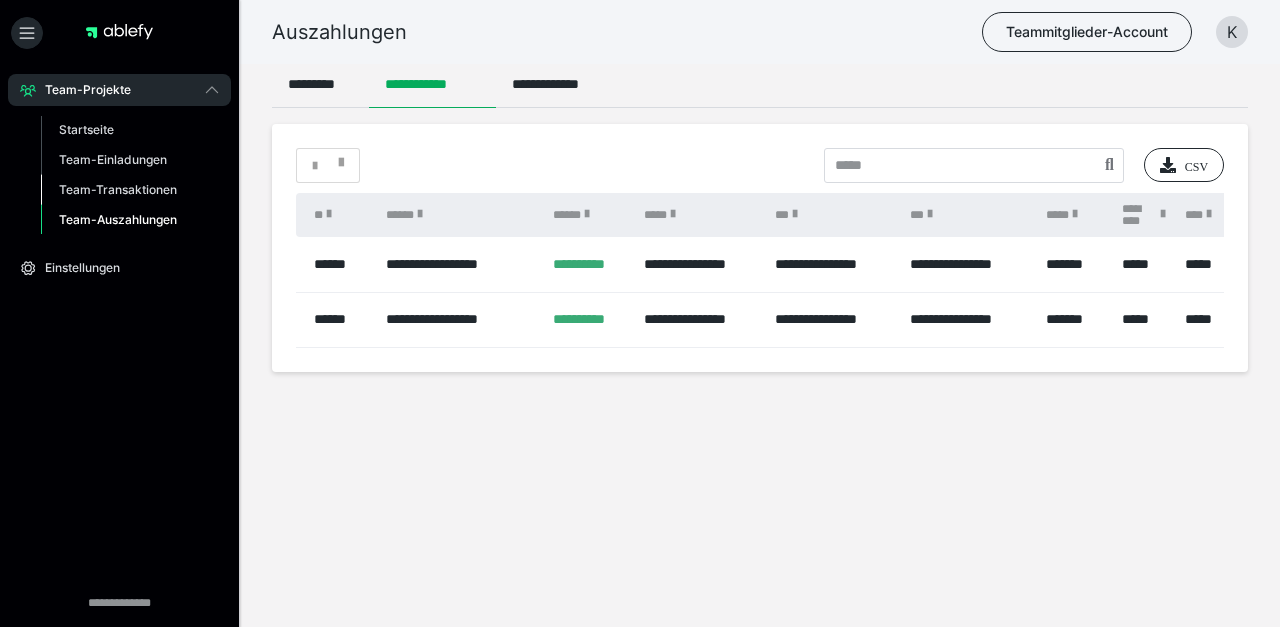 click on "Team-Transaktionen" at bounding box center [118, 189] 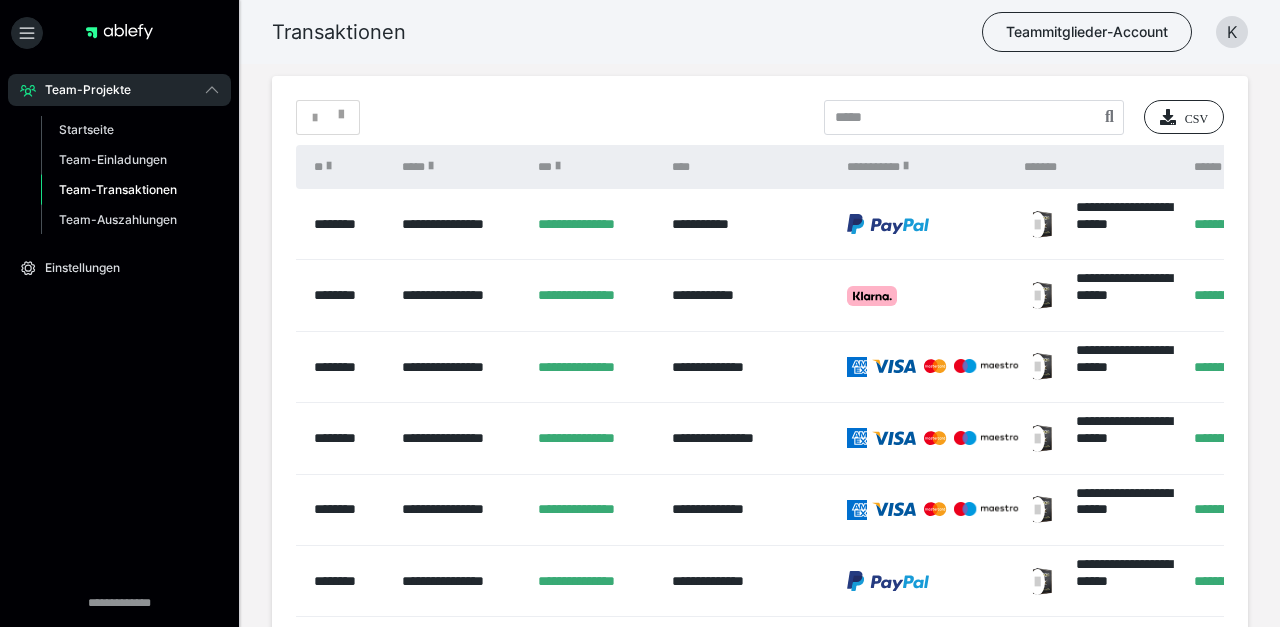 click at bounding box center (431, 166) 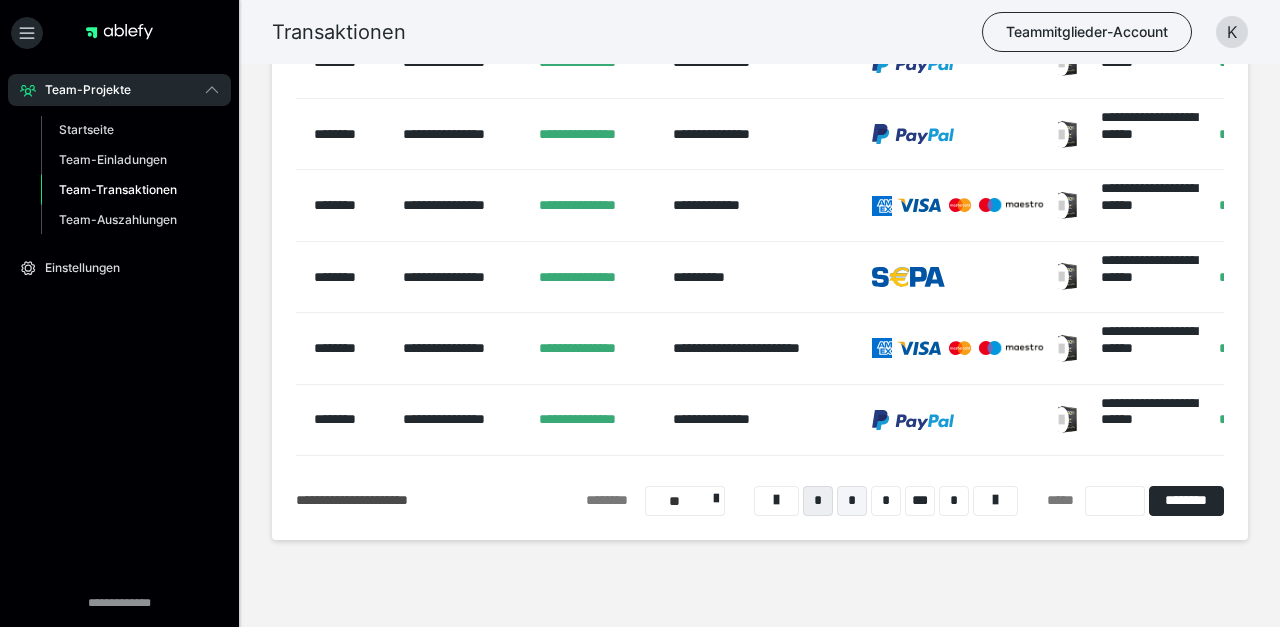 click on "*" at bounding box center [852, 501] 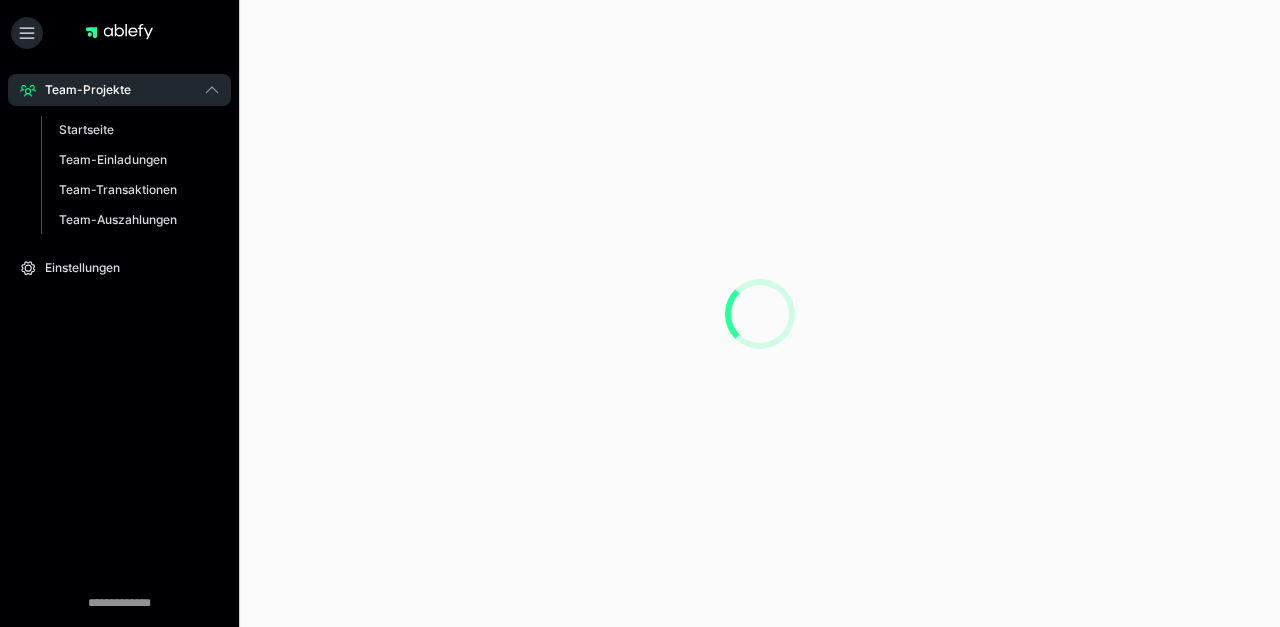 scroll, scrollTop: 0, scrollLeft: 0, axis: both 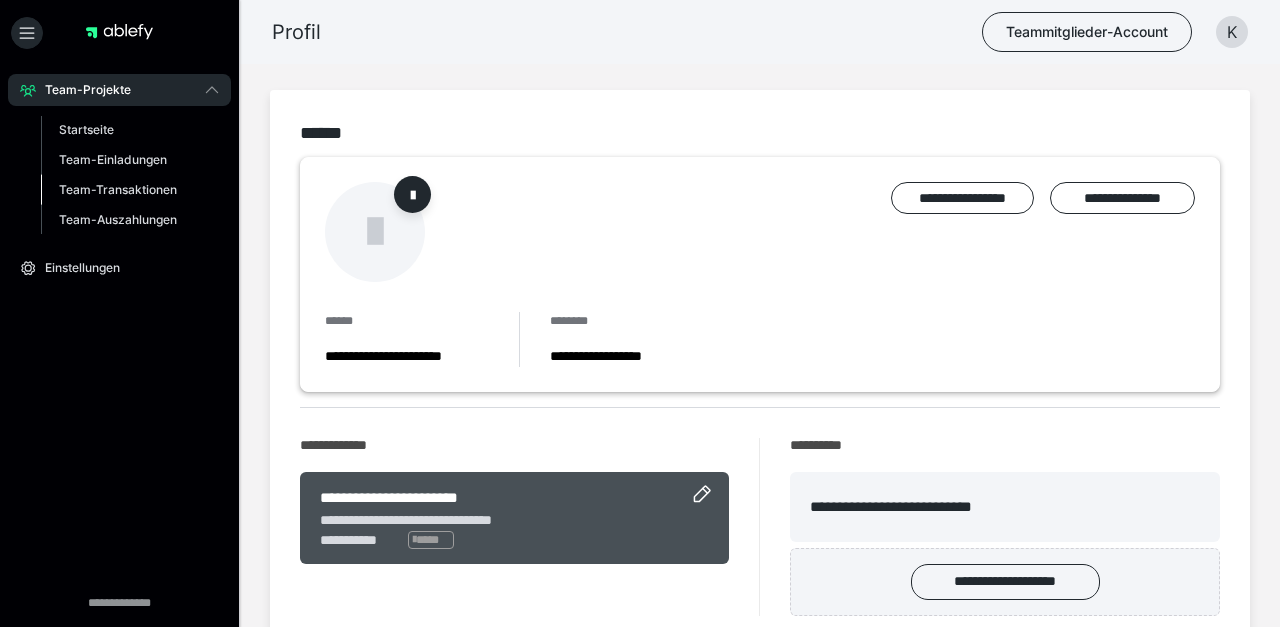 click on "Team-Transaktionen" at bounding box center (118, 189) 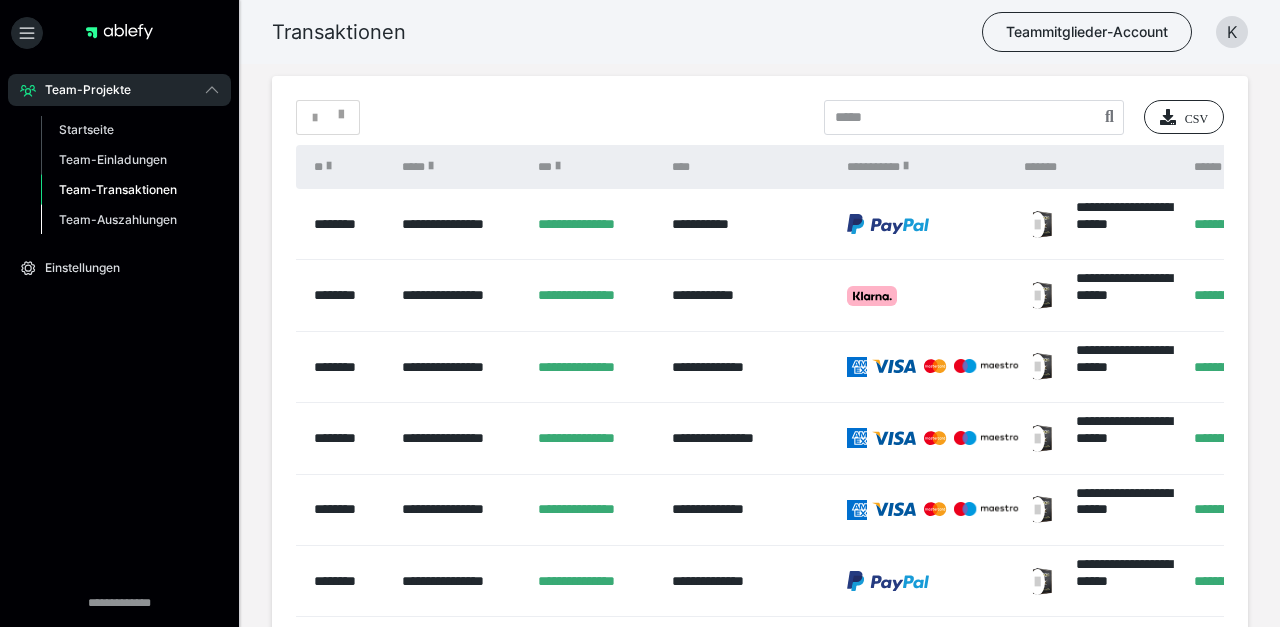 click on "Team-Auszahlungen" at bounding box center [118, 219] 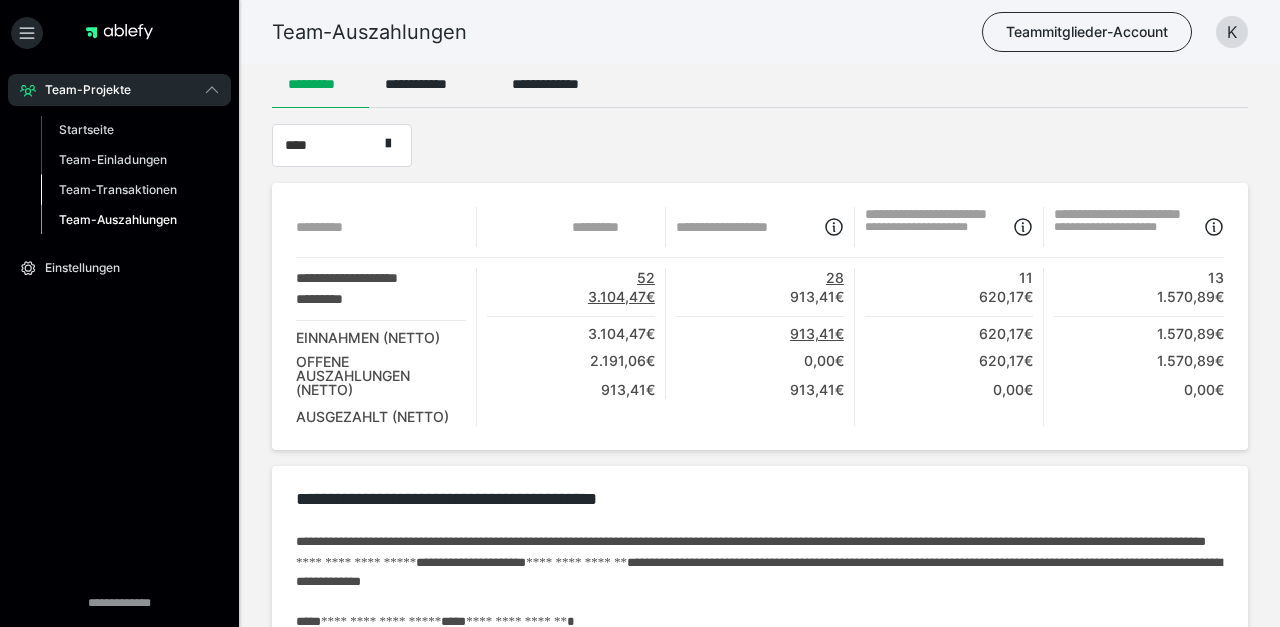 click on "Team-Transaktionen" at bounding box center (118, 189) 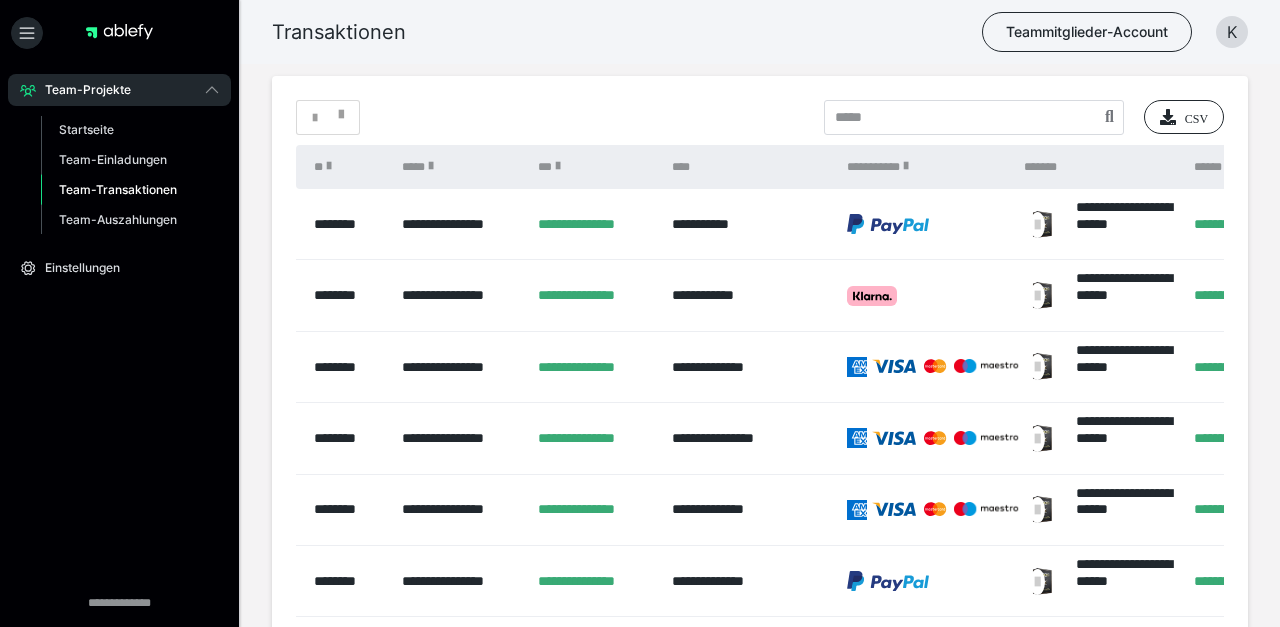 scroll, scrollTop: 0, scrollLeft: 137, axis: horizontal 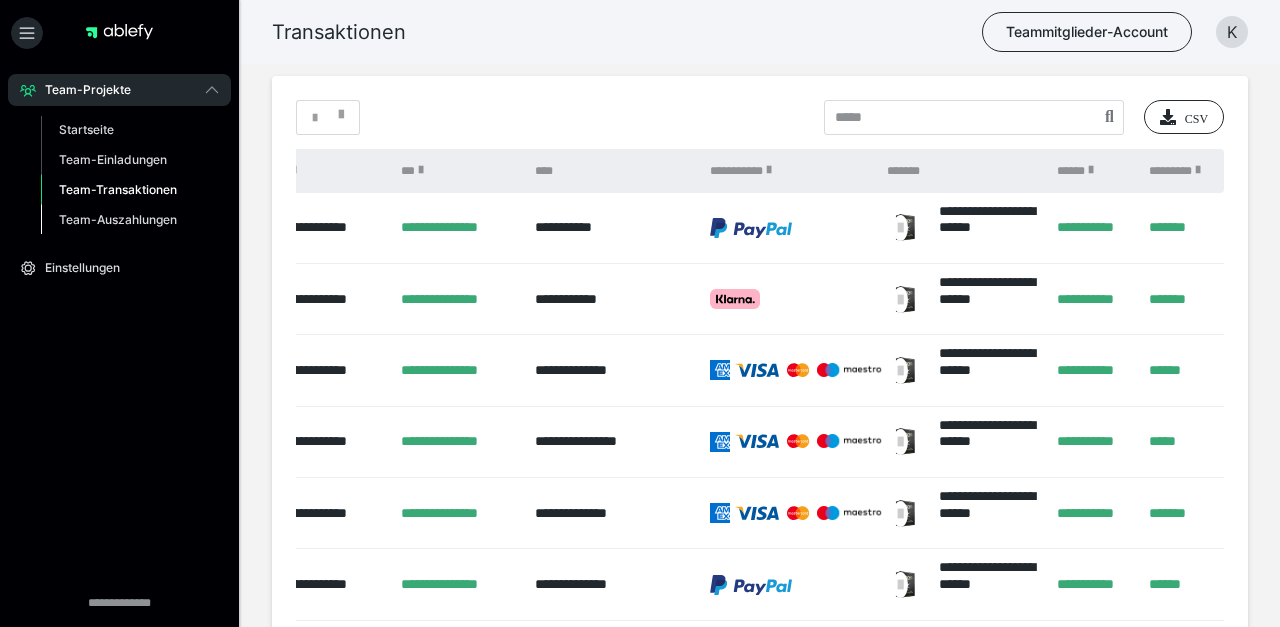 click on "Team-Auszahlungen" at bounding box center [118, 219] 